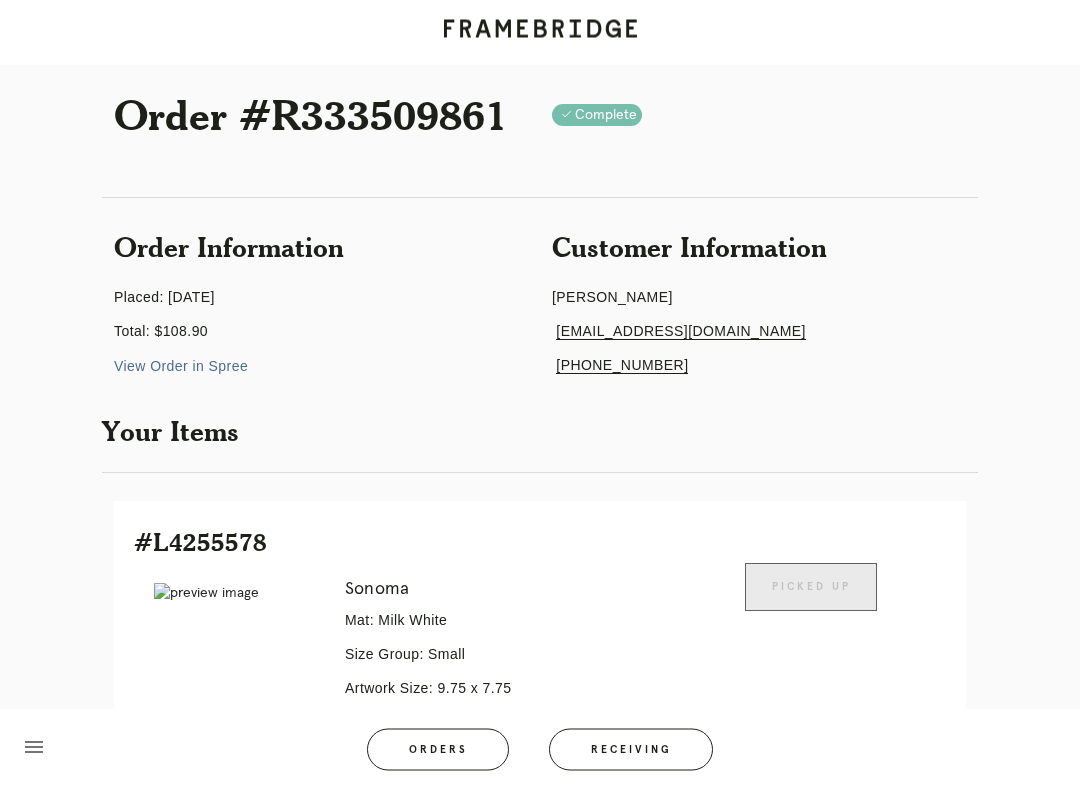 scroll, scrollTop: 0, scrollLeft: 0, axis: both 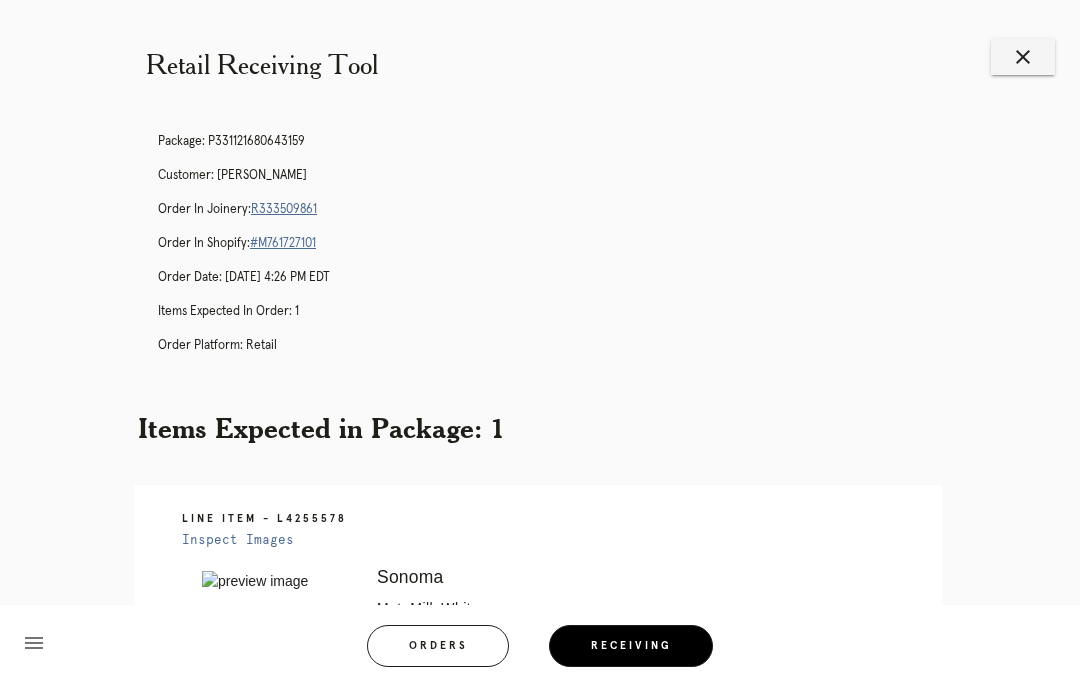 click on "Receiving" at bounding box center (631, 646) 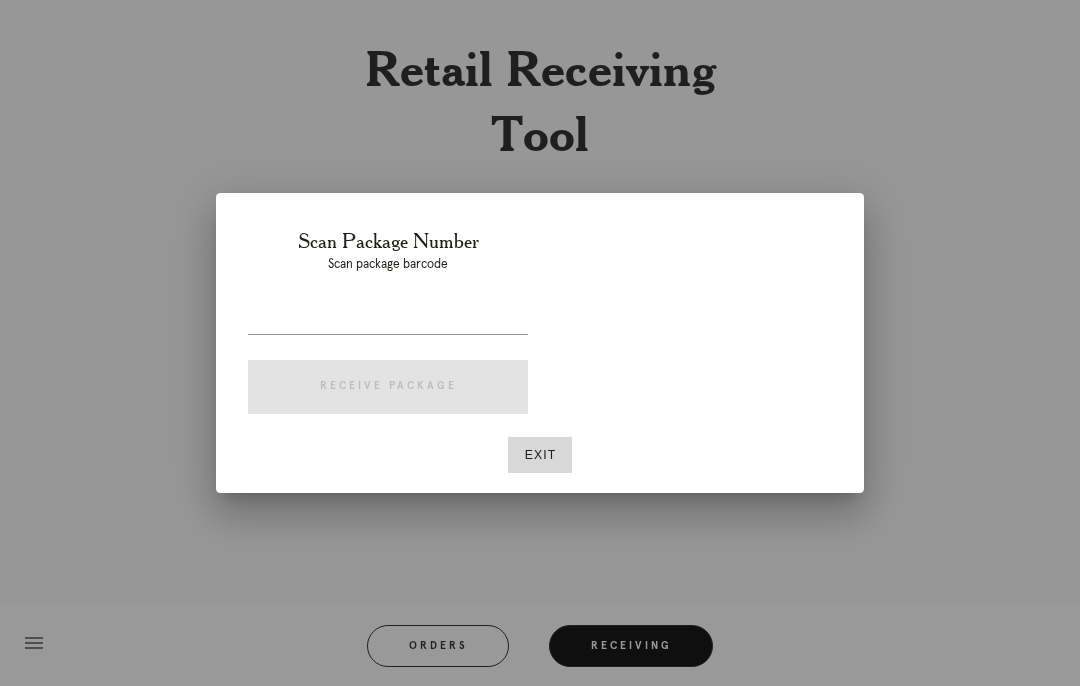 scroll, scrollTop: 0, scrollLeft: 0, axis: both 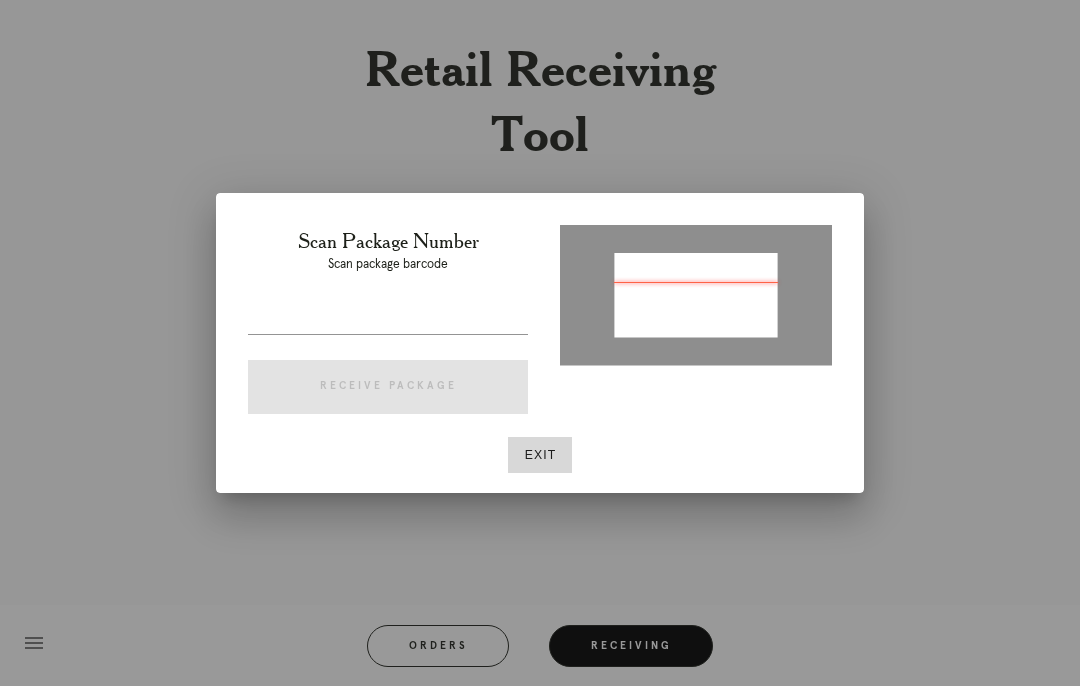 type on "P821688698742319" 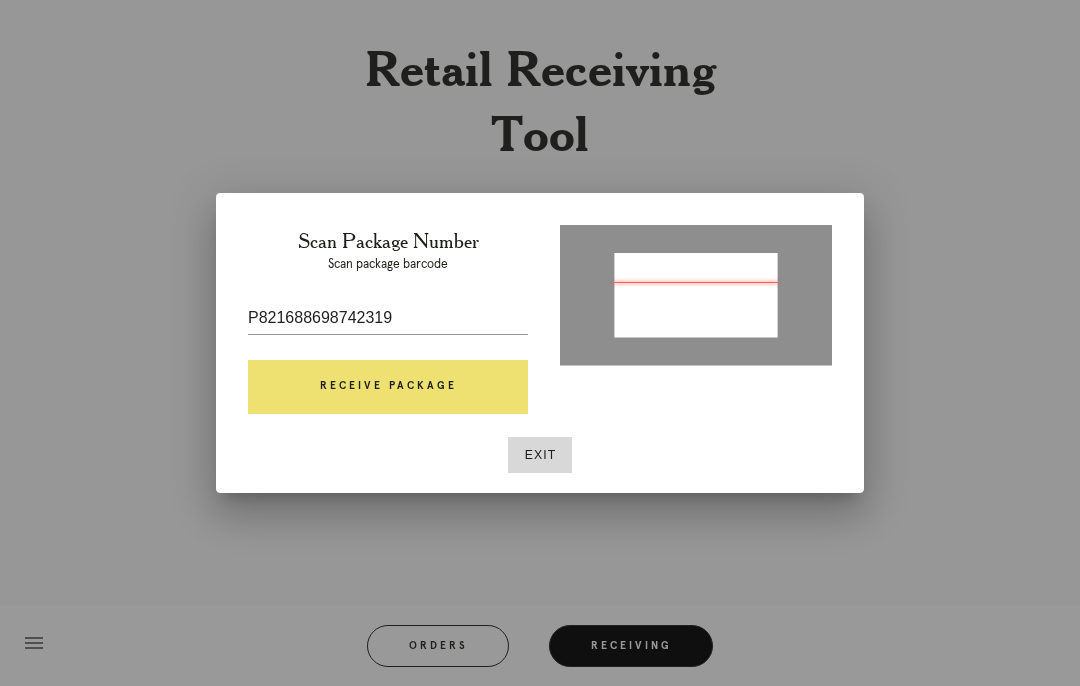 click on "Receive Package" at bounding box center [388, 387] 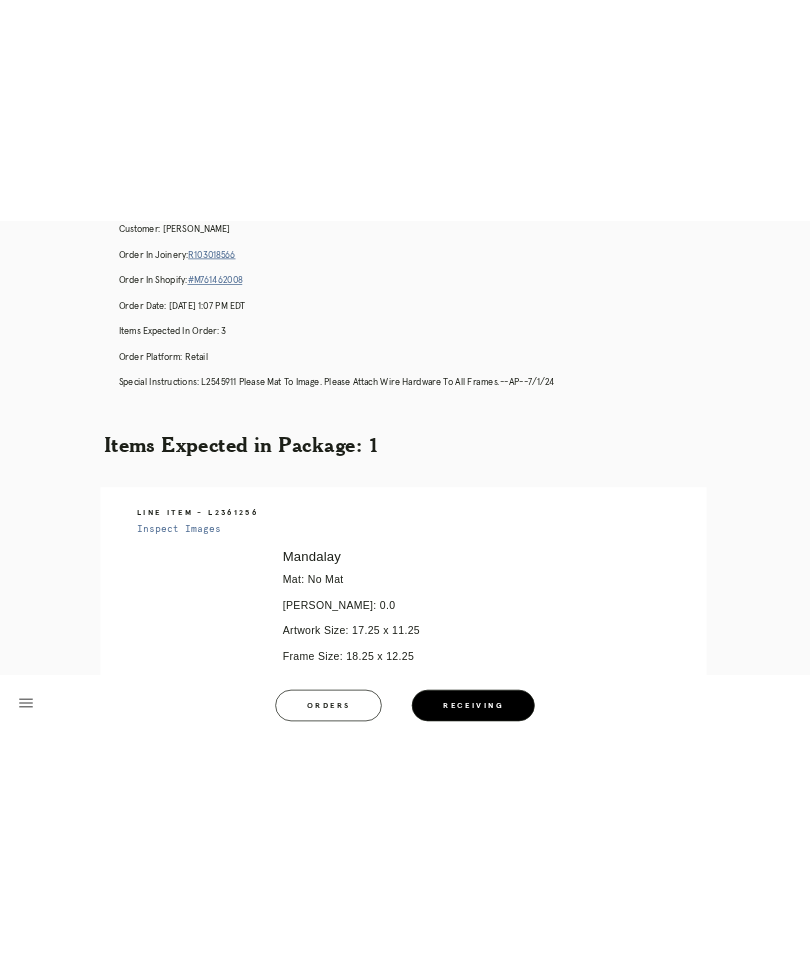 scroll, scrollTop: 173, scrollLeft: 0, axis: vertical 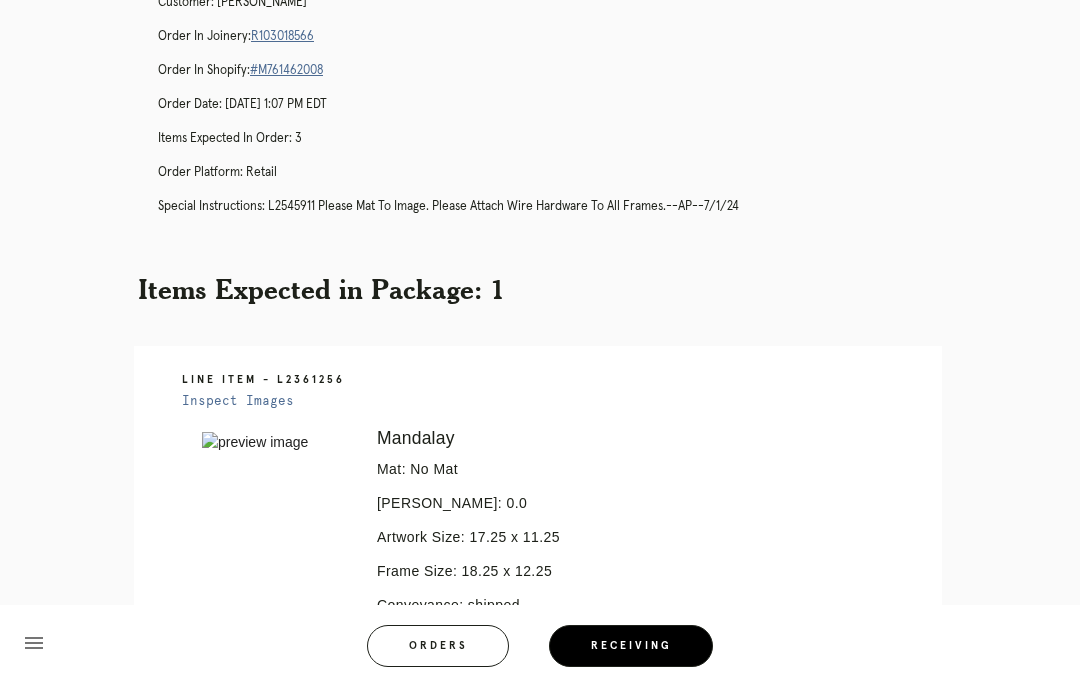click on "R103018566" at bounding box center [282, 36] 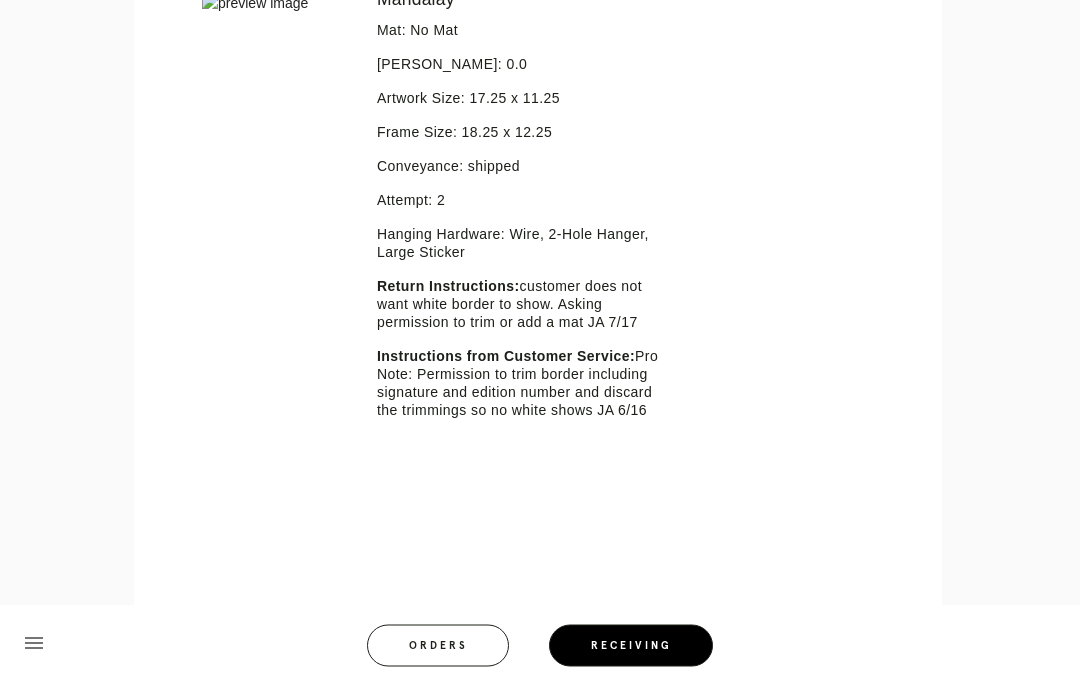 scroll, scrollTop: 83, scrollLeft: 0, axis: vertical 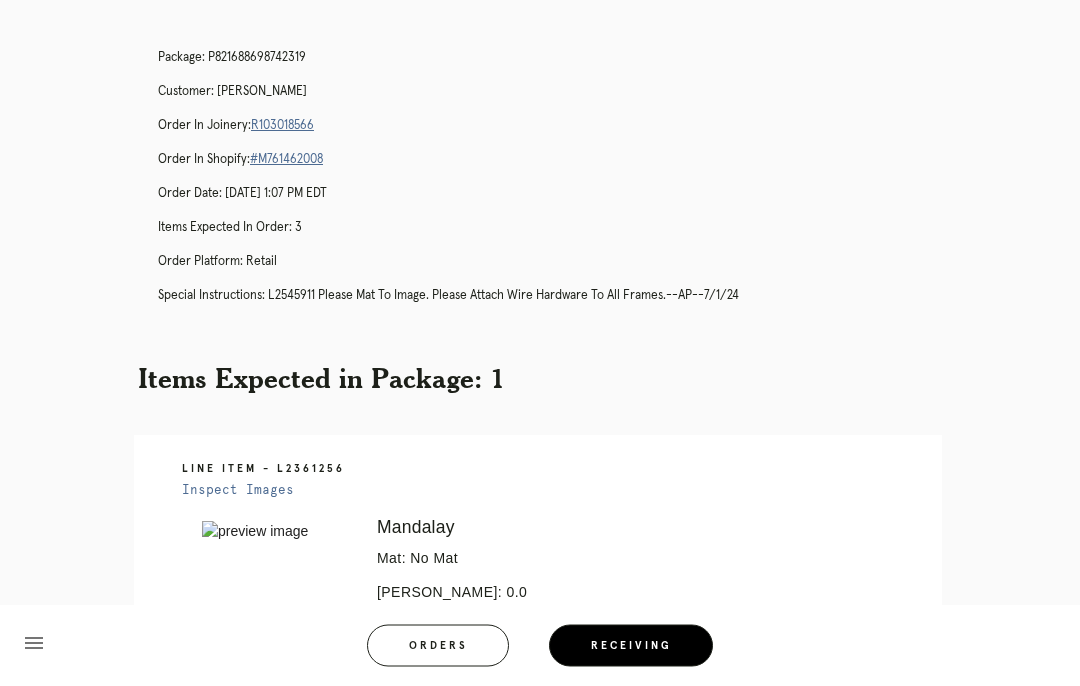 click on "R103018566" at bounding box center [282, 126] 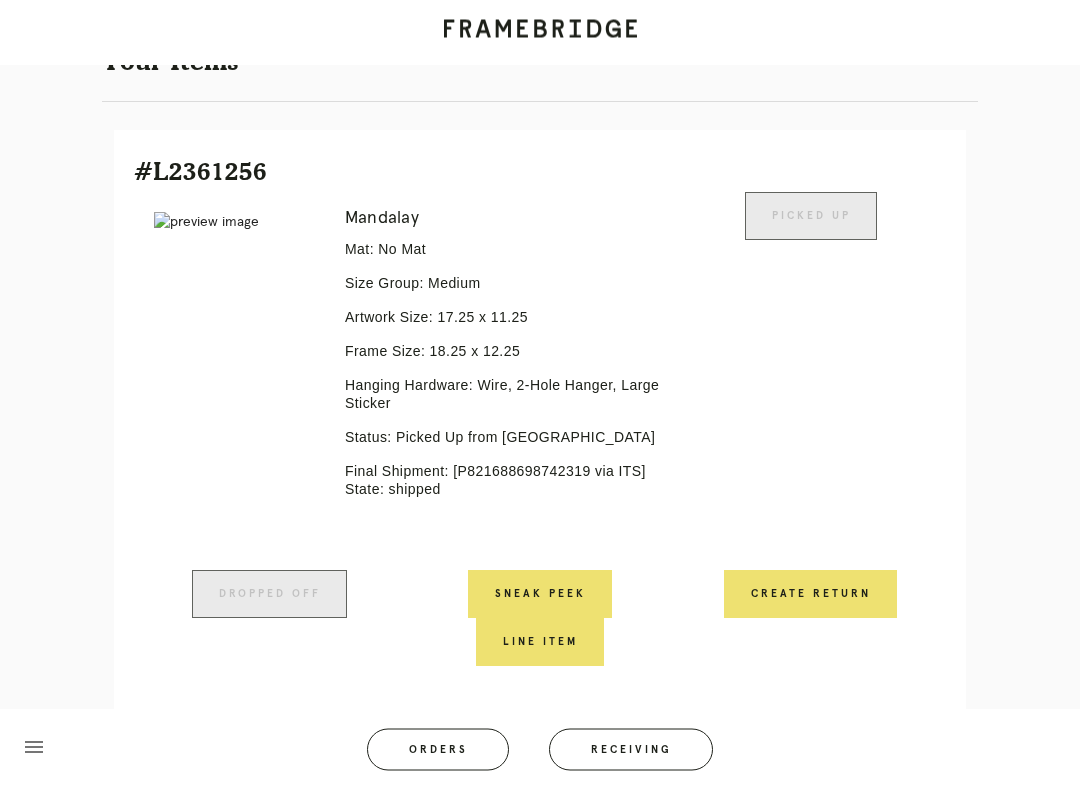 scroll, scrollTop: 437, scrollLeft: 0, axis: vertical 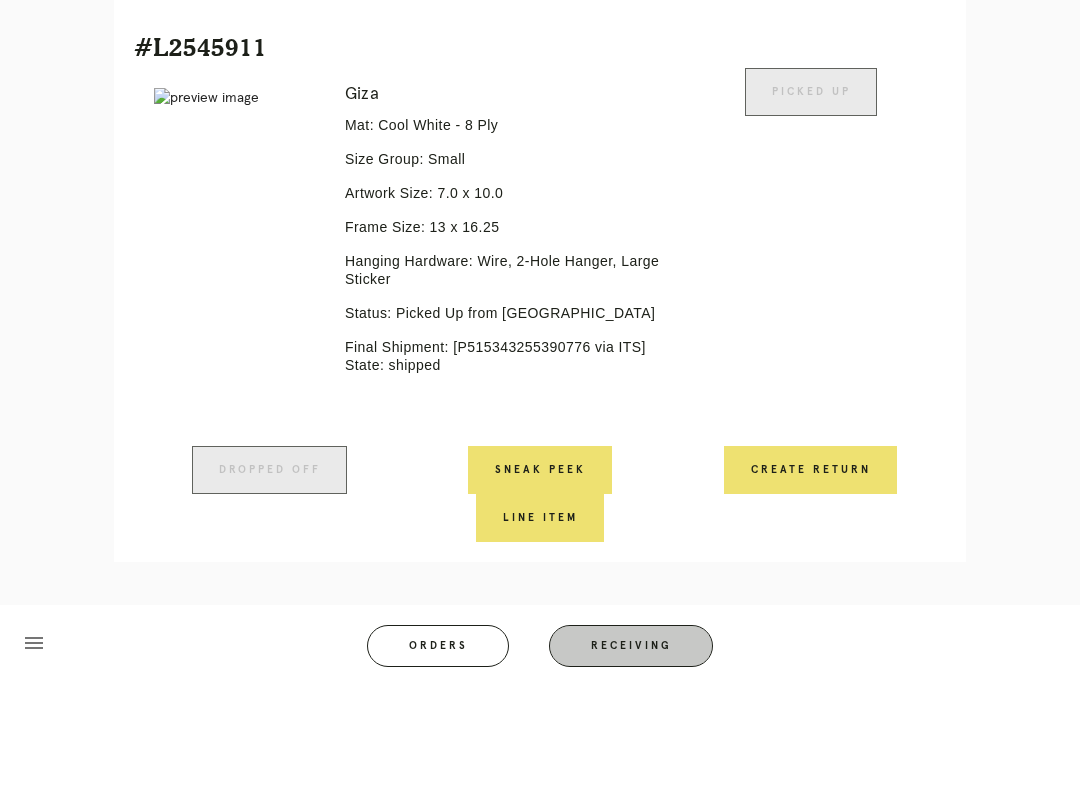 click on "Receiving" at bounding box center (631, 750) 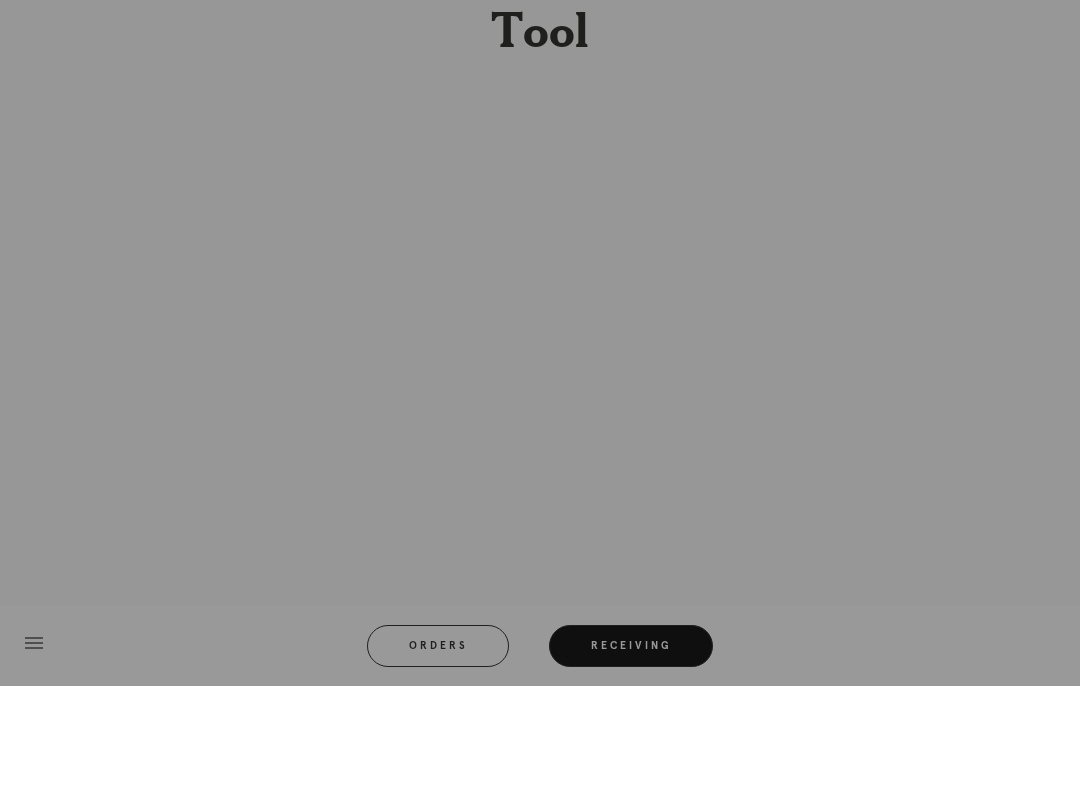 scroll, scrollTop: 20, scrollLeft: 0, axis: vertical 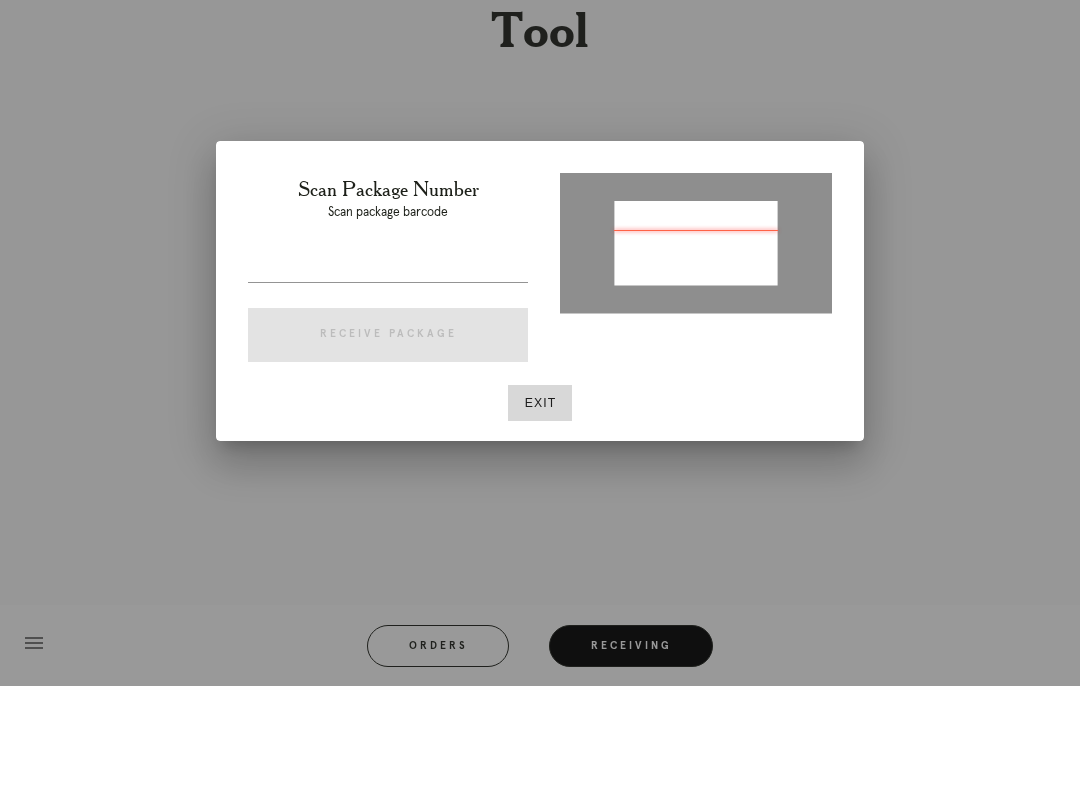 type on "P776942783580948" 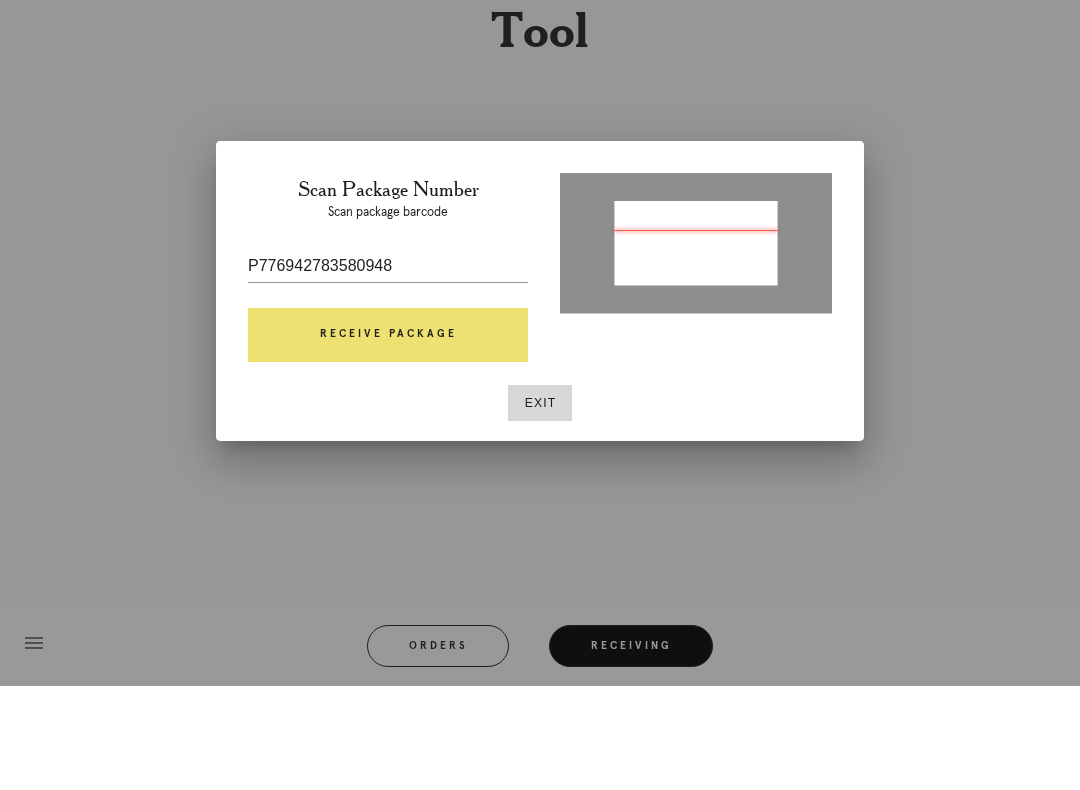 click on "Receive Package" at bounding box center [388, 439] 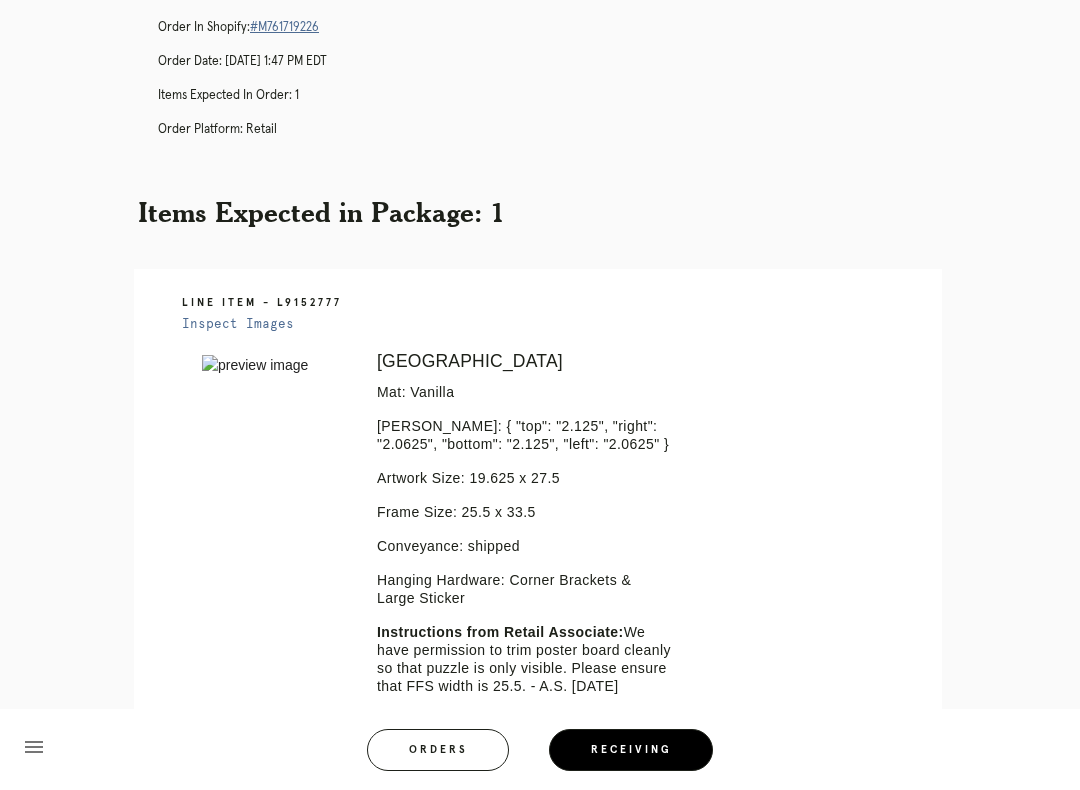 scroll, scrollTop: 169, scrollLeft: 0, axis: vertical 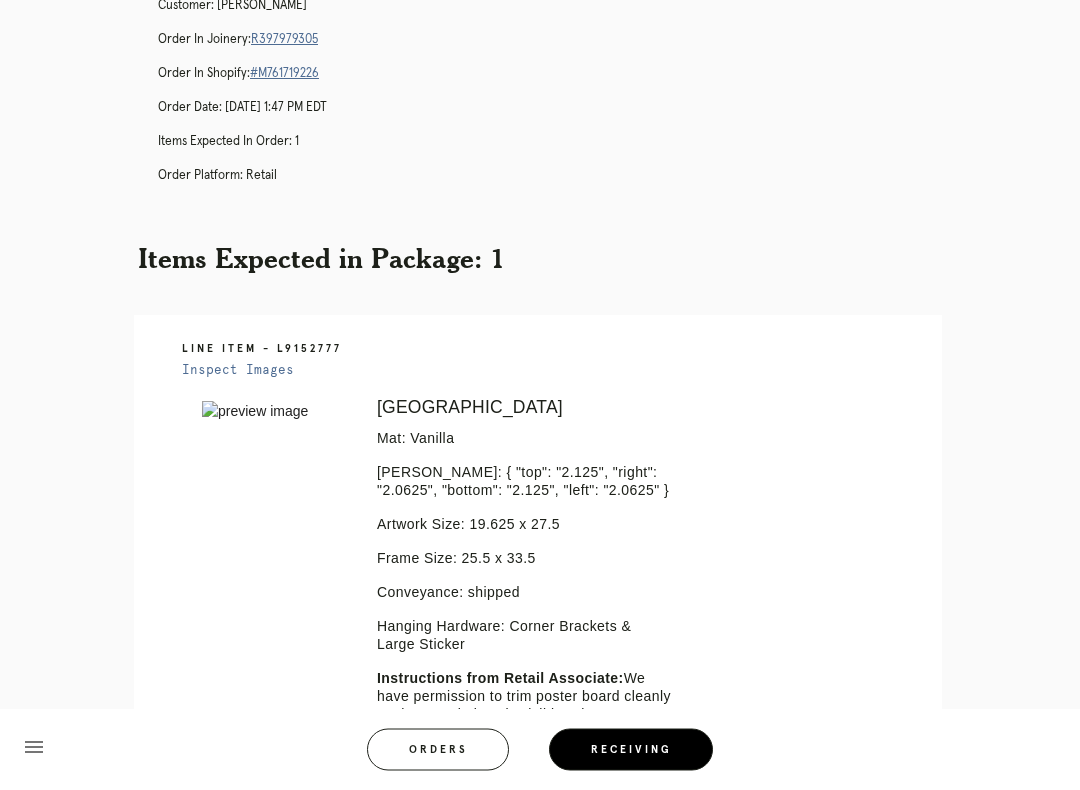 click on "R397979305" at bounding box center [284, 40] 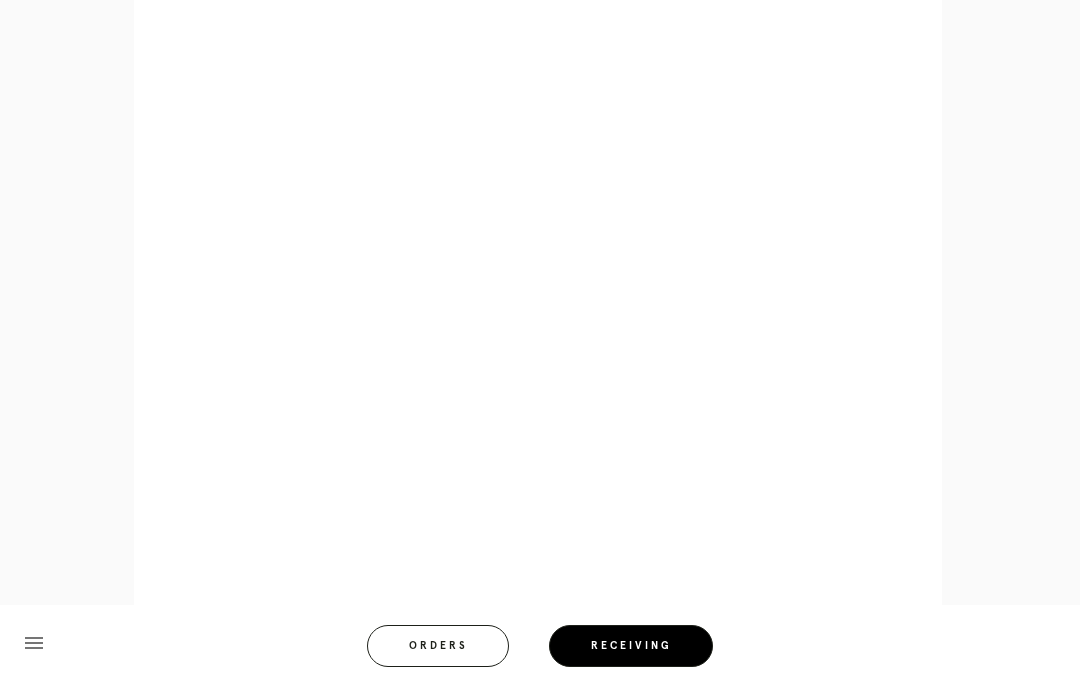scroll, scrollTop: 1049, scrollLeft: 0, axis: vertical 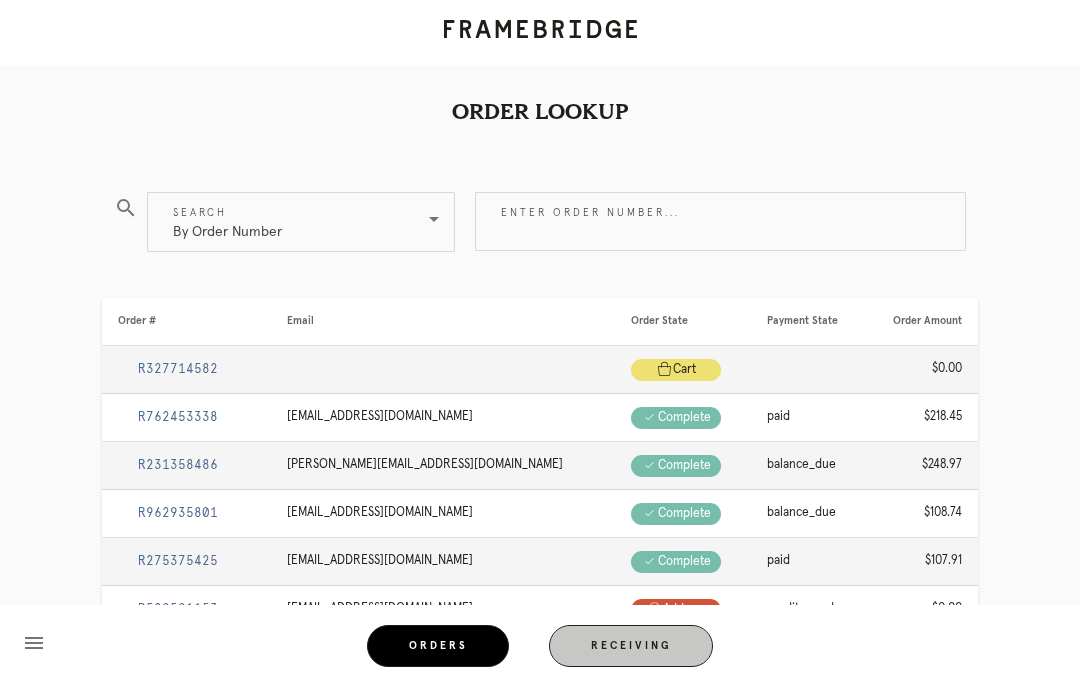 click on "Receiving" at bounding box center [631, 646] 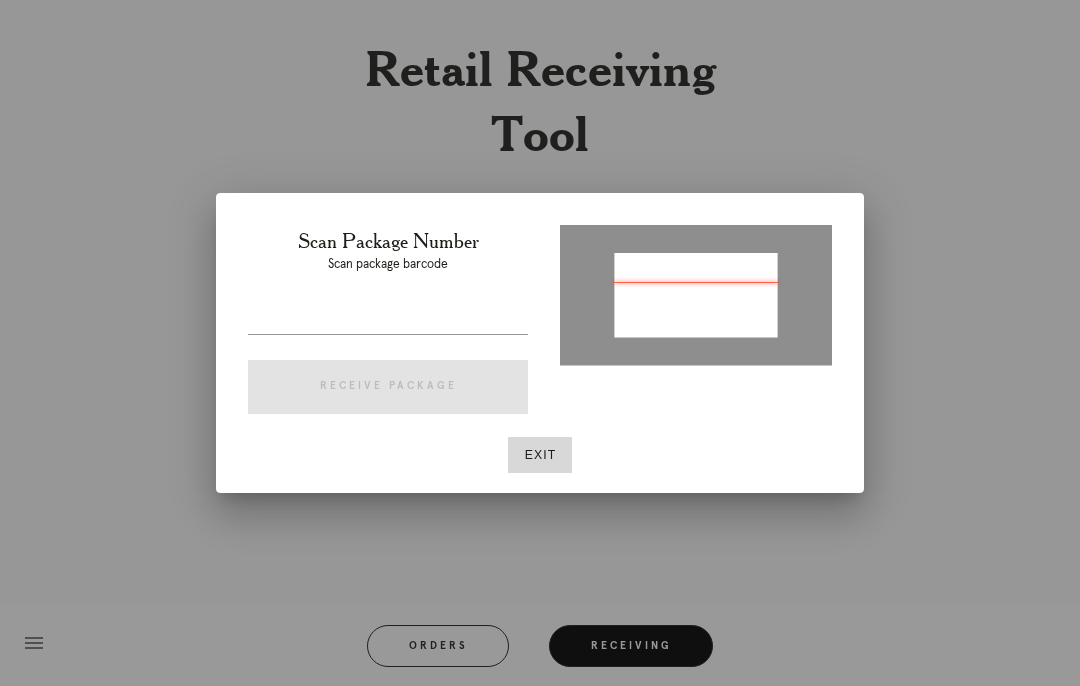 type on "P901203472927222" 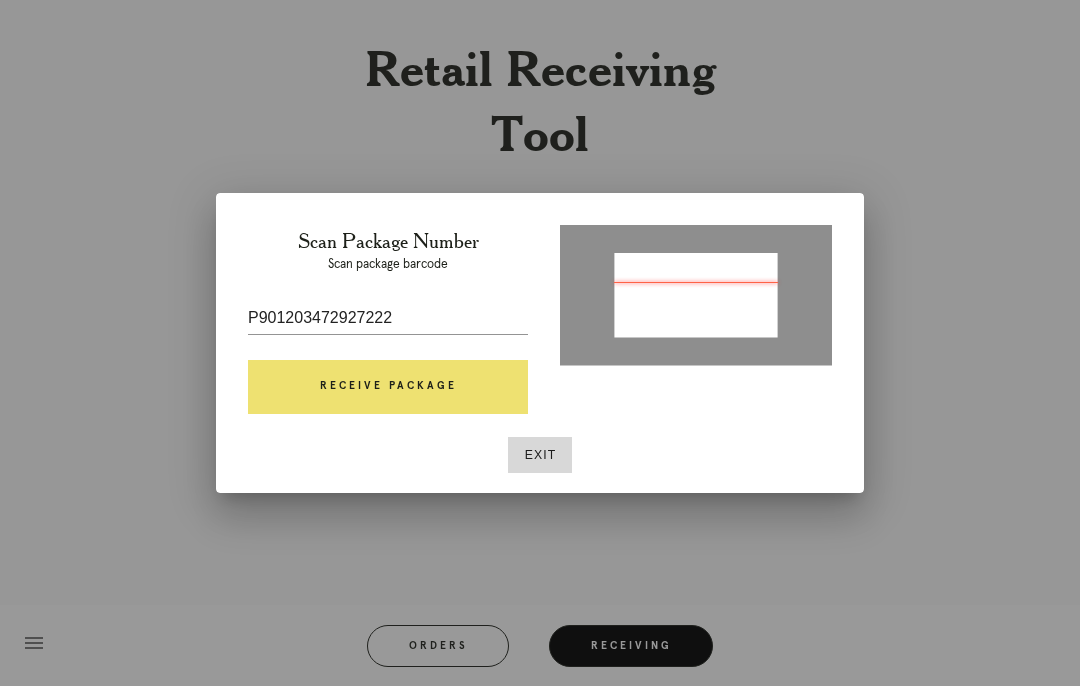 click on "Receive Package" at bounding box center [388, 387] 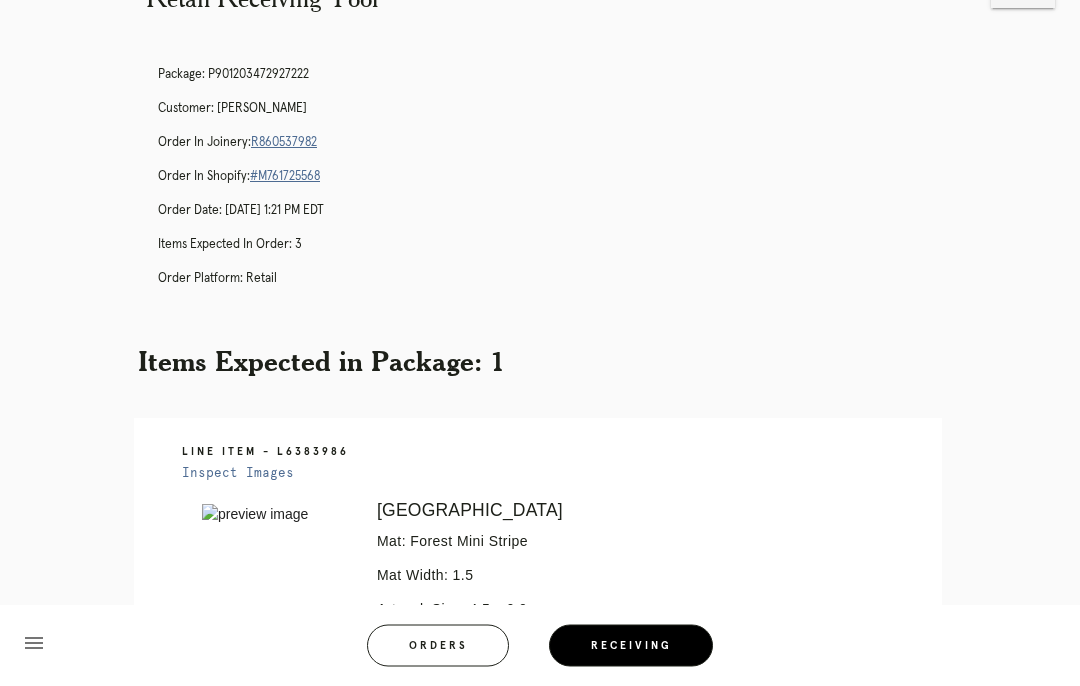 scroll, scrollTop: 0, scrollLeft: 0, axis: both 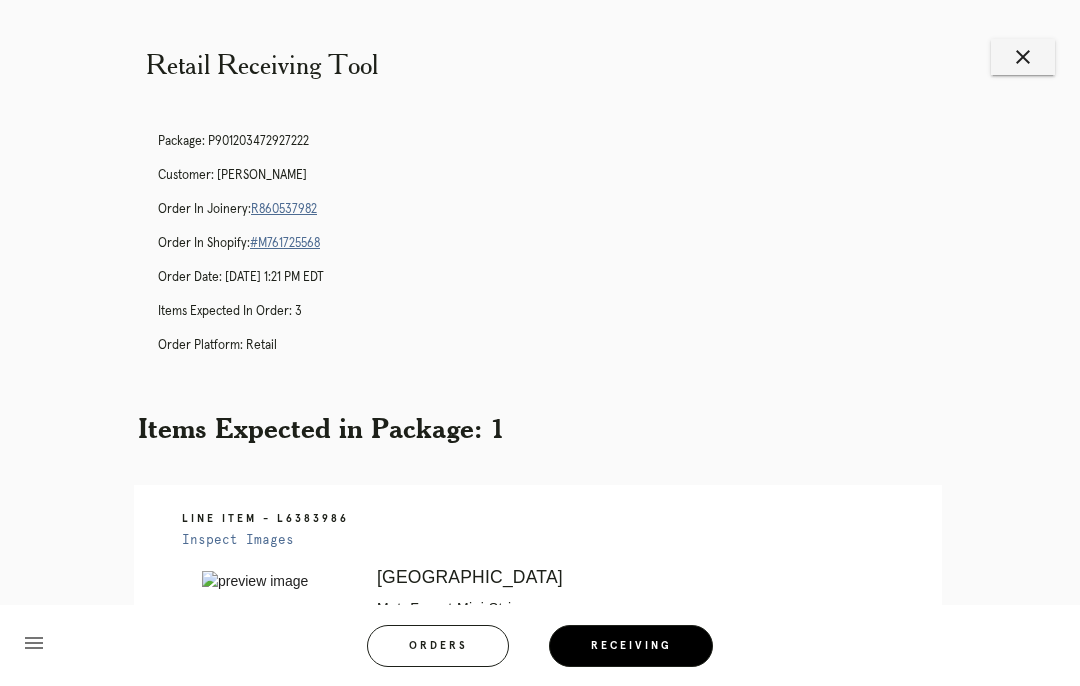 click on "R860537982" at bounding box center (284, 209) 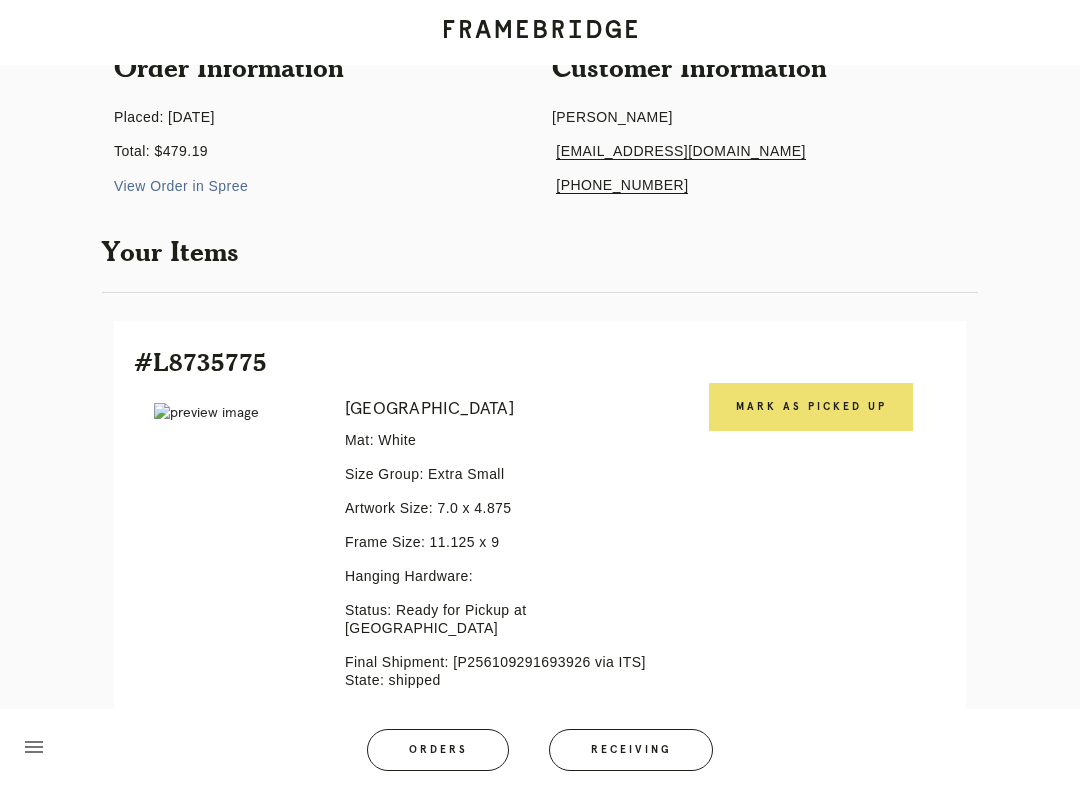 scroll, scrollTop: 103, scrollLeft: 0, axis: vertical 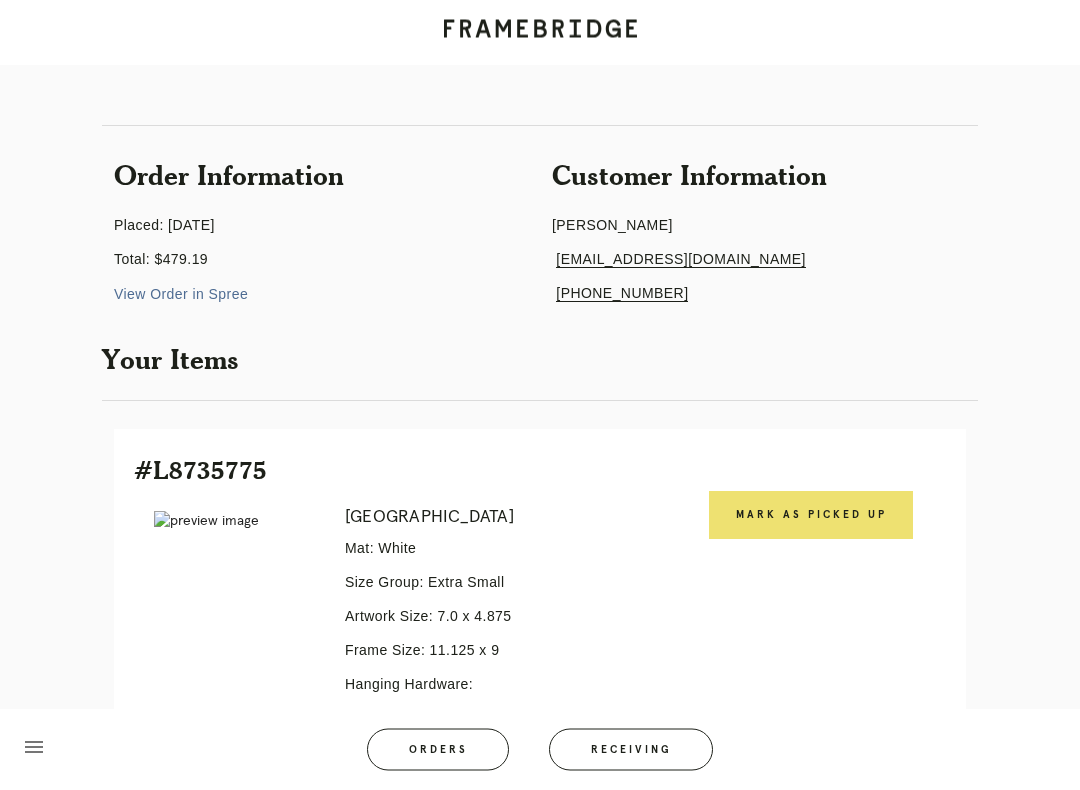 click on "Mark as Picked Up" at bounding box center (811, 516) 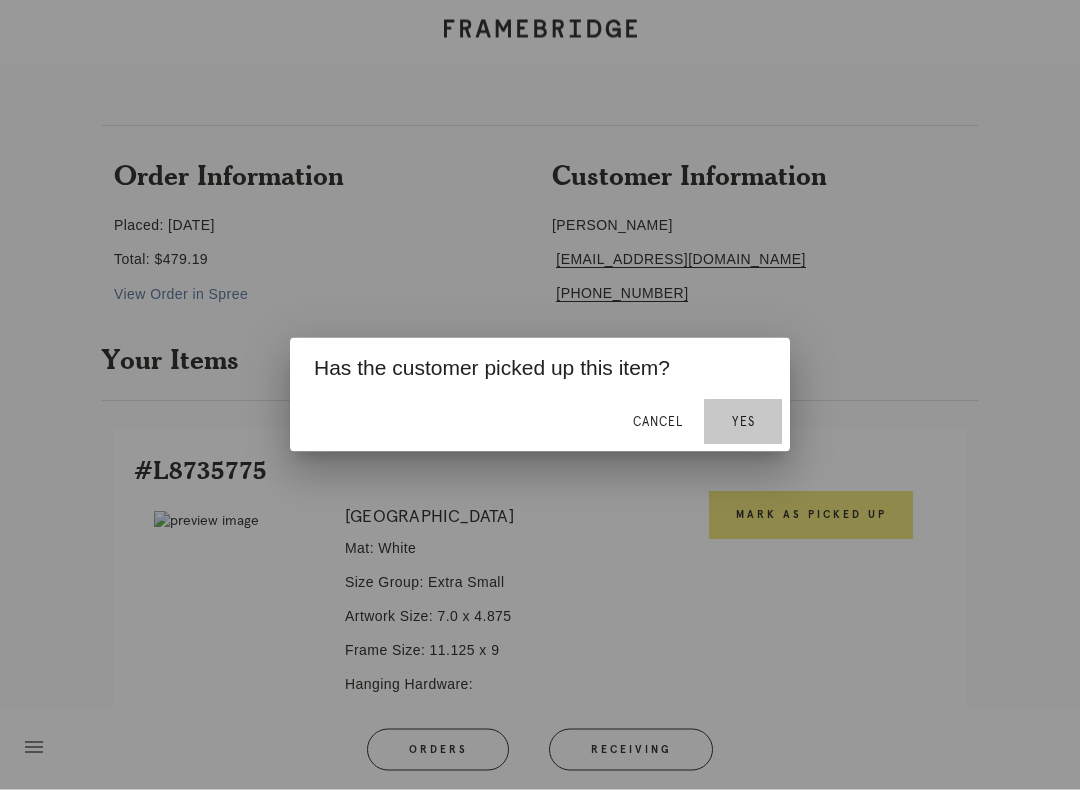 click on "Yes" at bounding box center [743, 422] 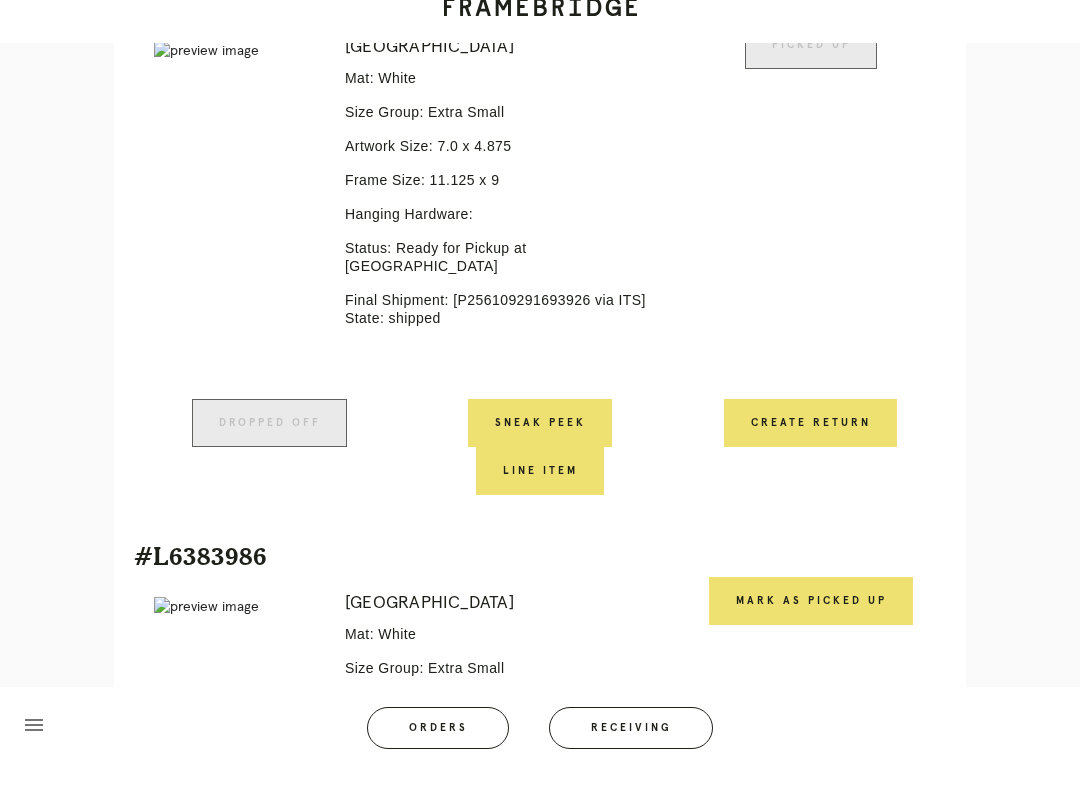 scroll, scrollTop: 640, scrollLeft: 0, axis: vertical 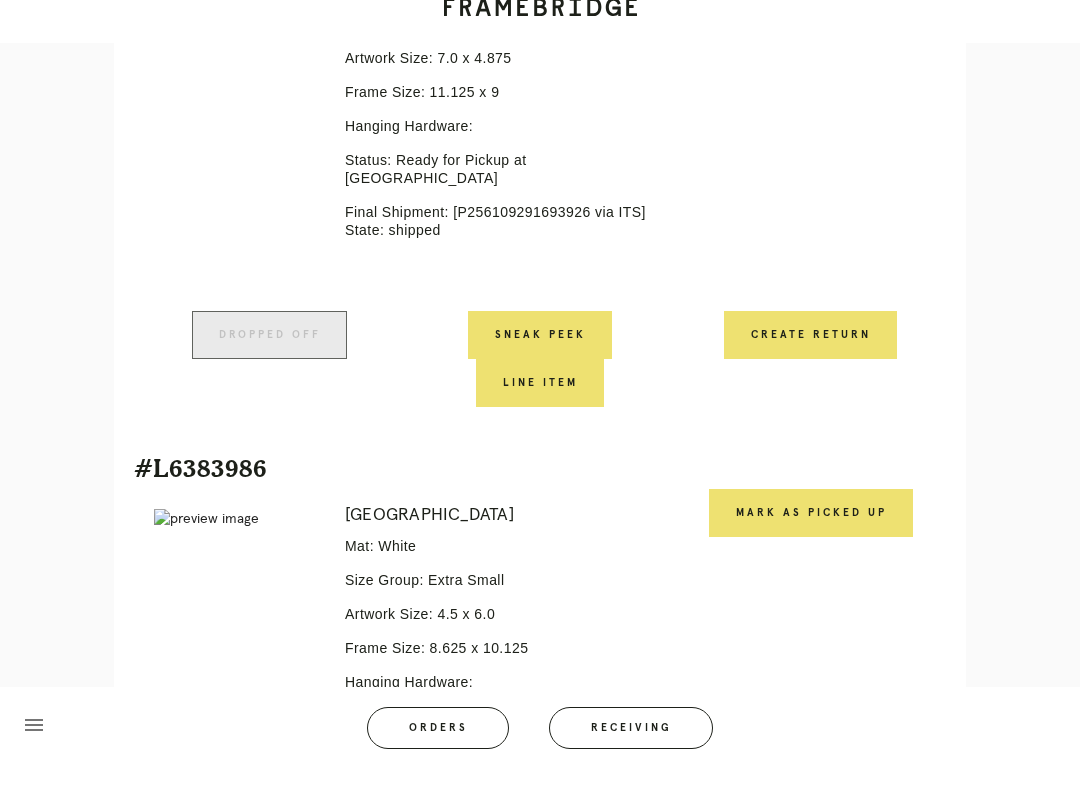 click on "Mark as Picked Up" at bounding box center (811, 535) 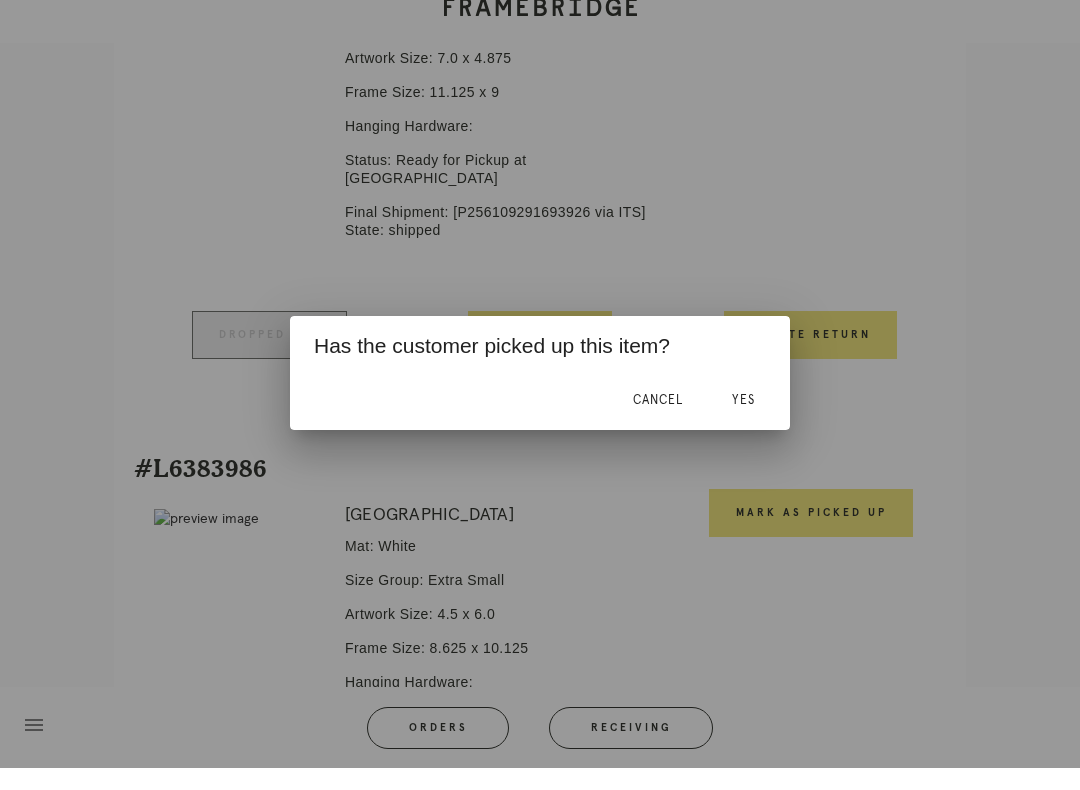 click on "Yes" at bounding box center [743, 422] 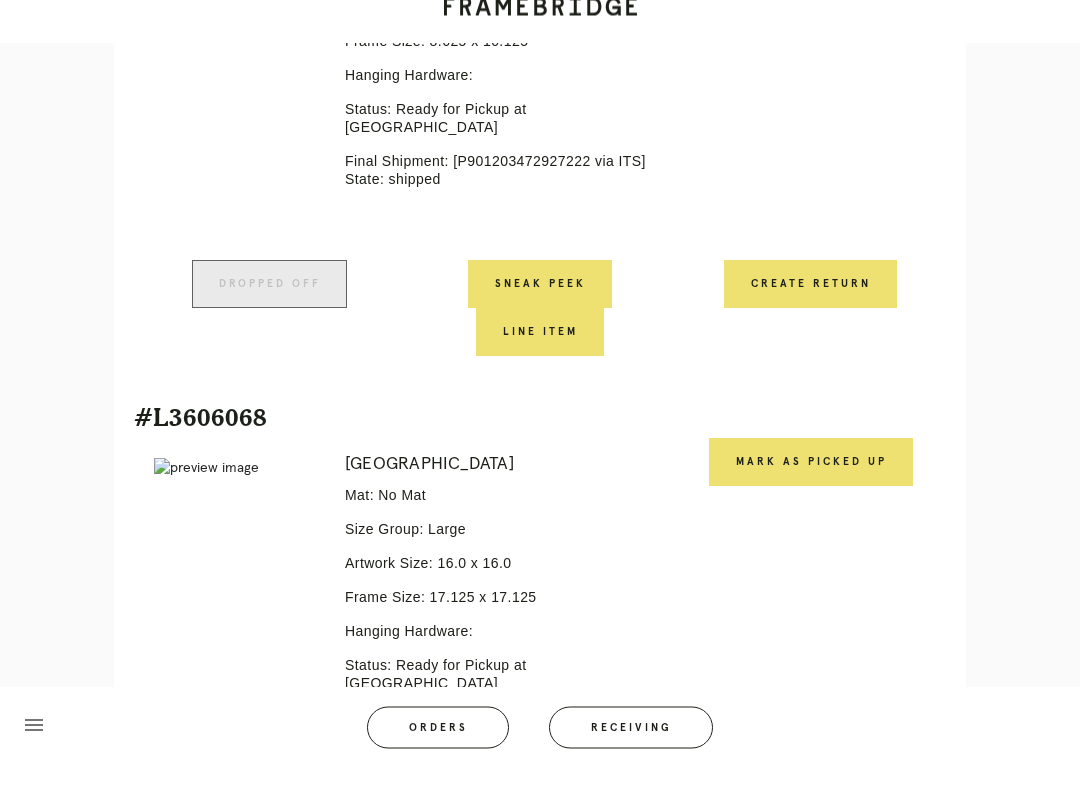 click on "Mark as Picked Up" at bounding box center (811, 485) 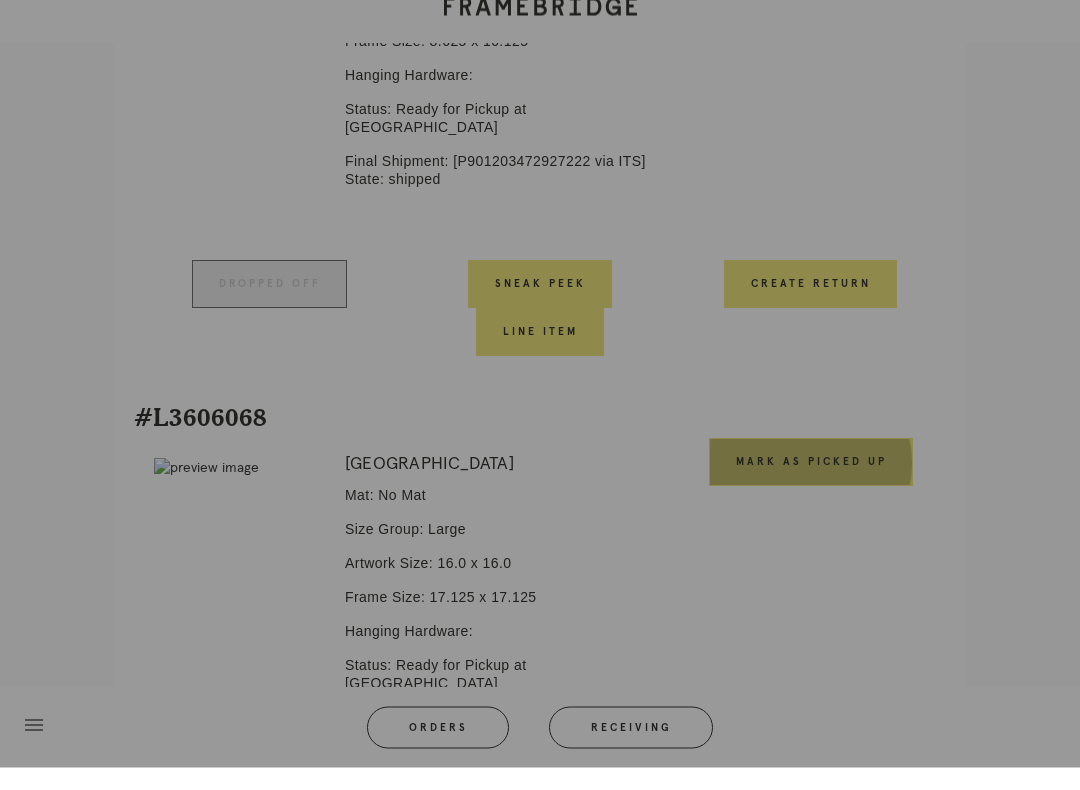 scroll, scrollTop: 1247, scrollLeft: 0, axis: vertical 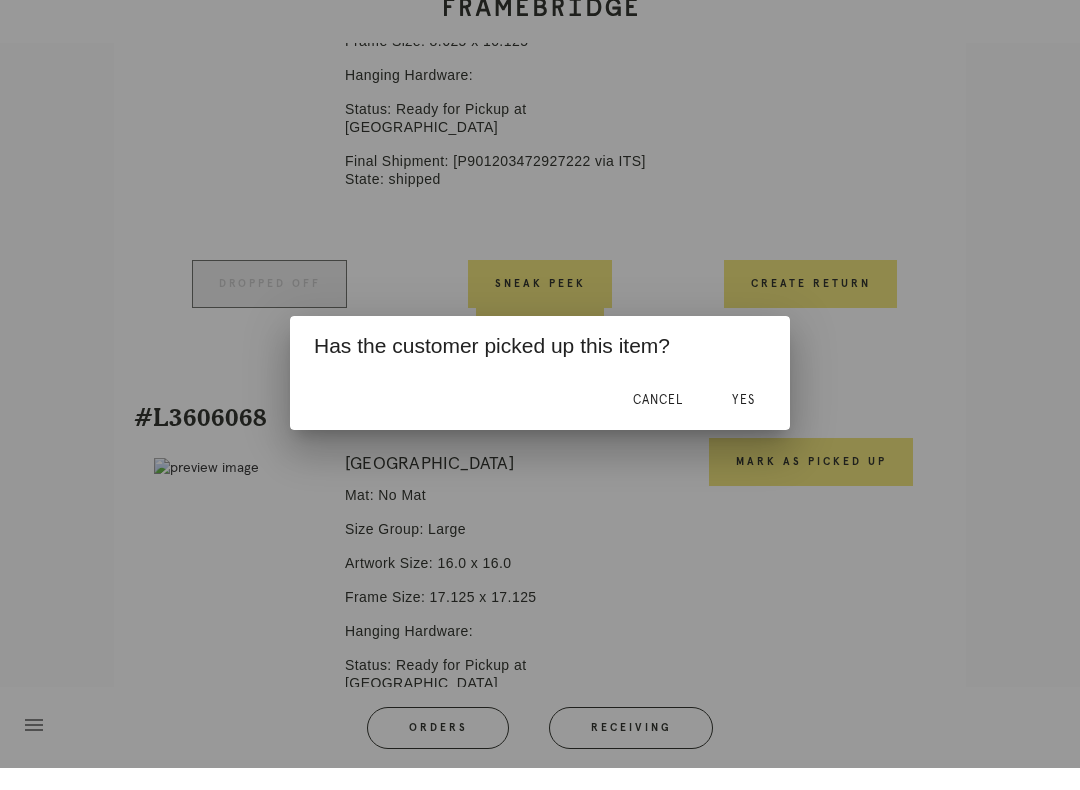 click on "Yes" at bounding box center [743, 422] 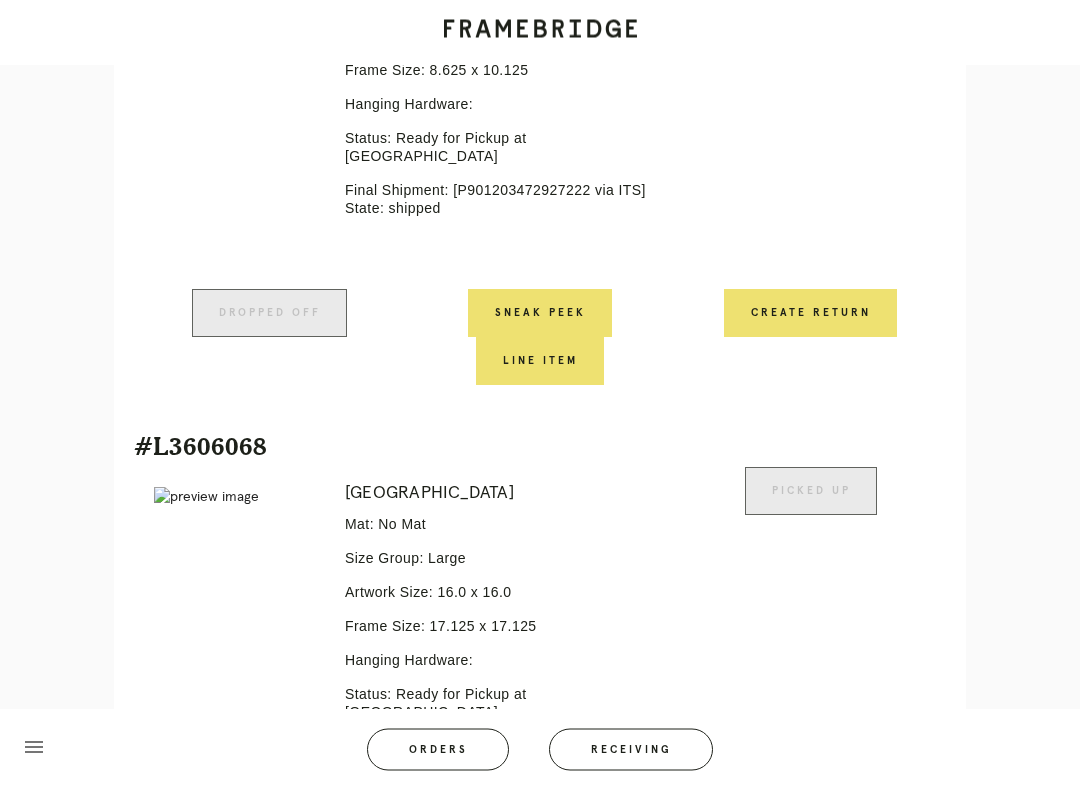 scroll, scrollTop: 1029, scrollLeft: 0, axis: vertical 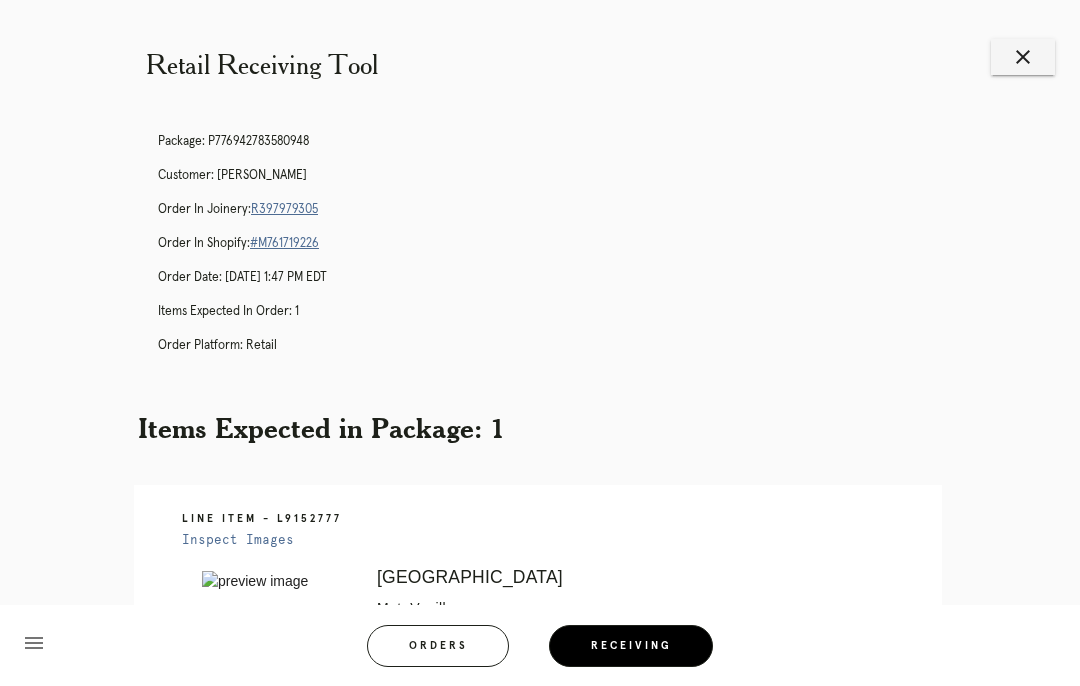 click on "R397979305" at bounding box center [284, 209] 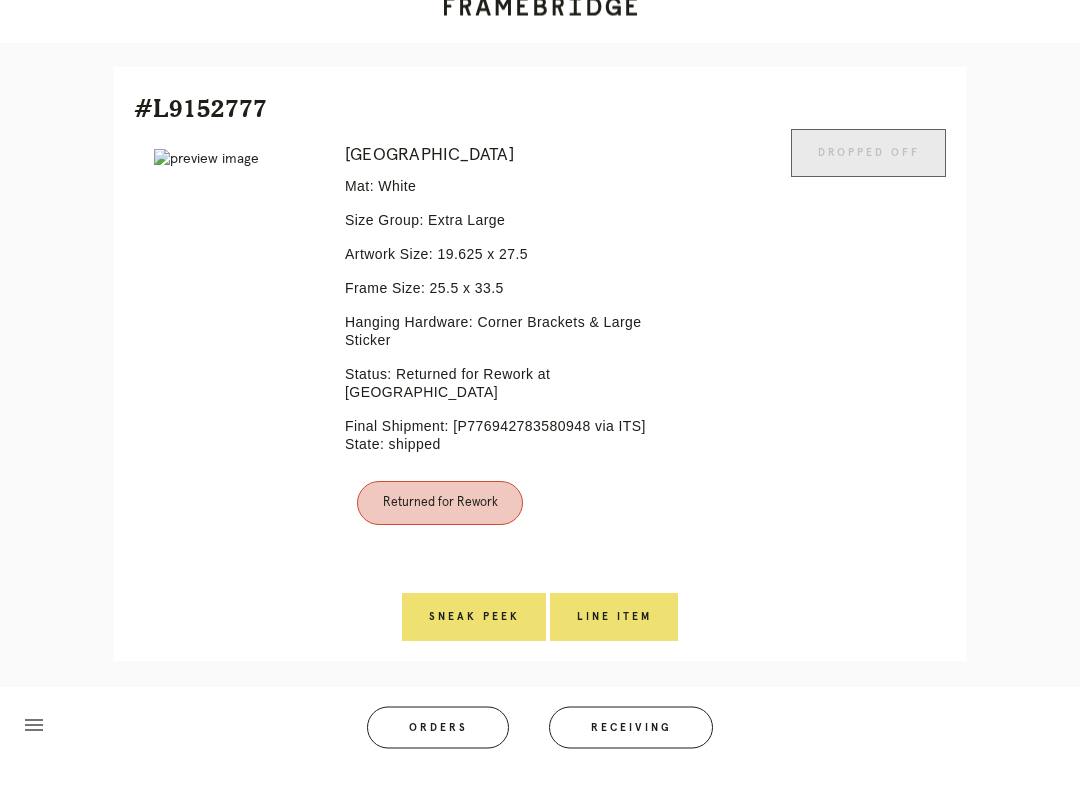 scroll, scrollTop: 445, scrollLeft: 0, axis: vertical 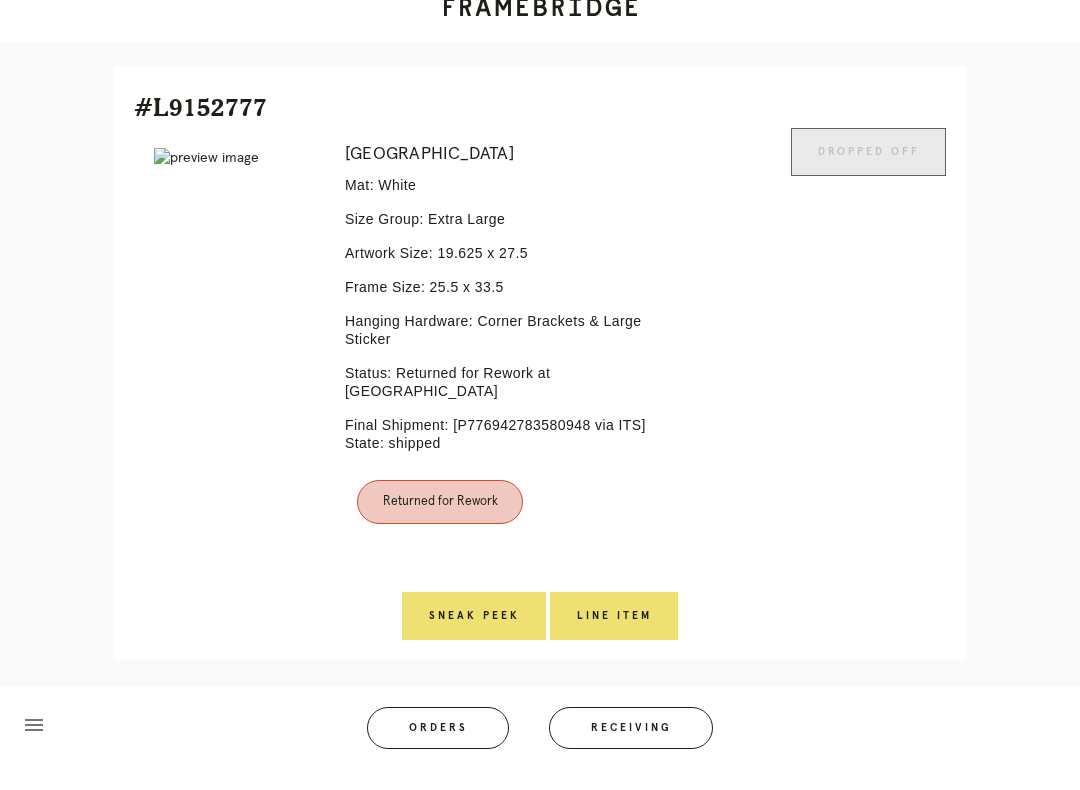 click on "Line Item" at bounding box center [614, 638] 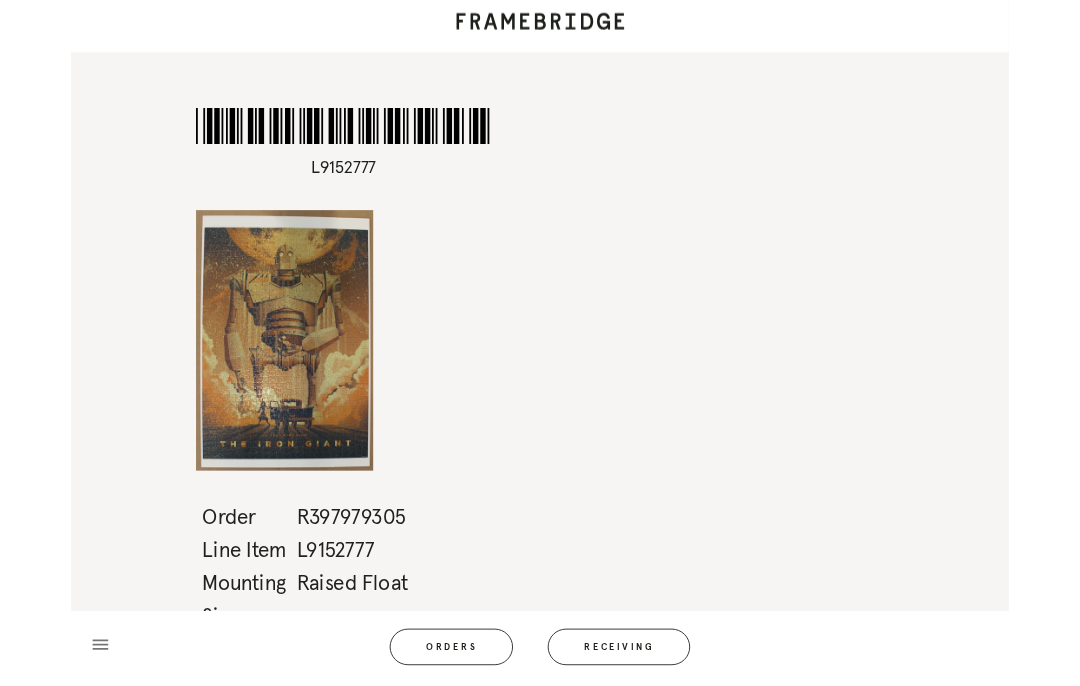 scroll, scrollTop: 0, scrollLeft: 0, axis: both 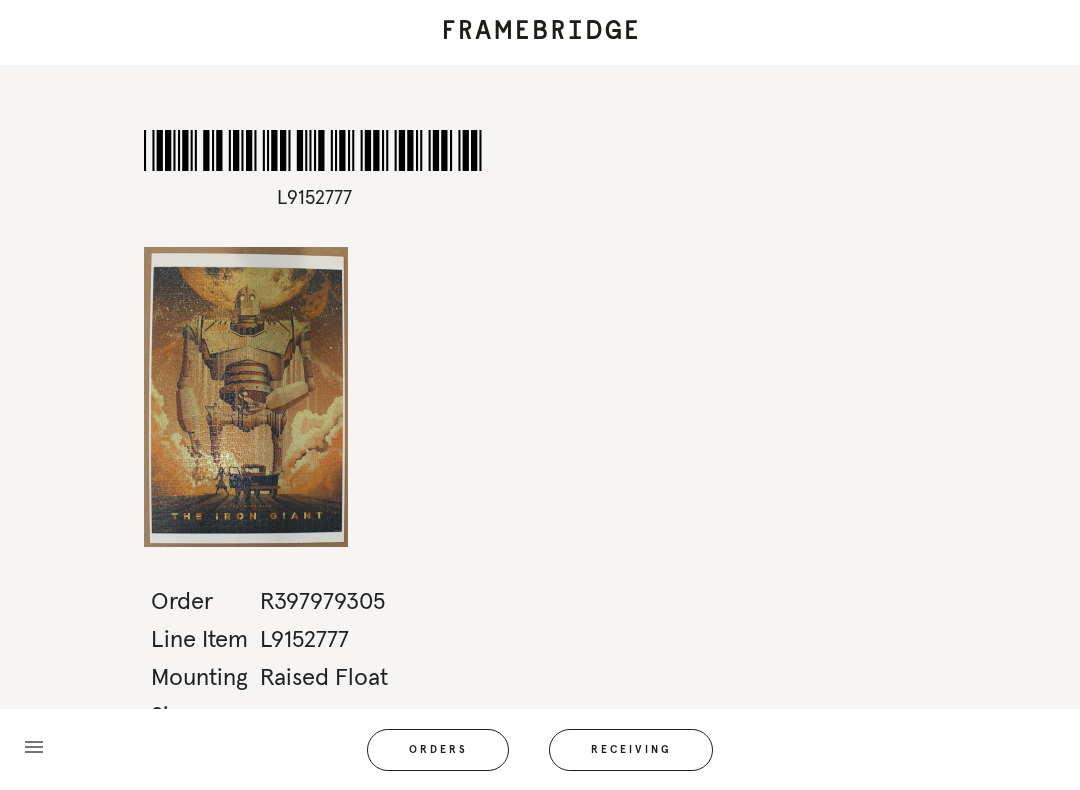 click on "*L9152777*
L9152777
Order   R397979305   Line Item   L9152777   Mounting   Raised Float   Size       menu
Orders
Receiving
Logged in as:   [PERSON_NAME][EMAIL_ADDRESS][DOMAIN_NAME]   Buckhead
Logout" at bounding box center [540, 395] 